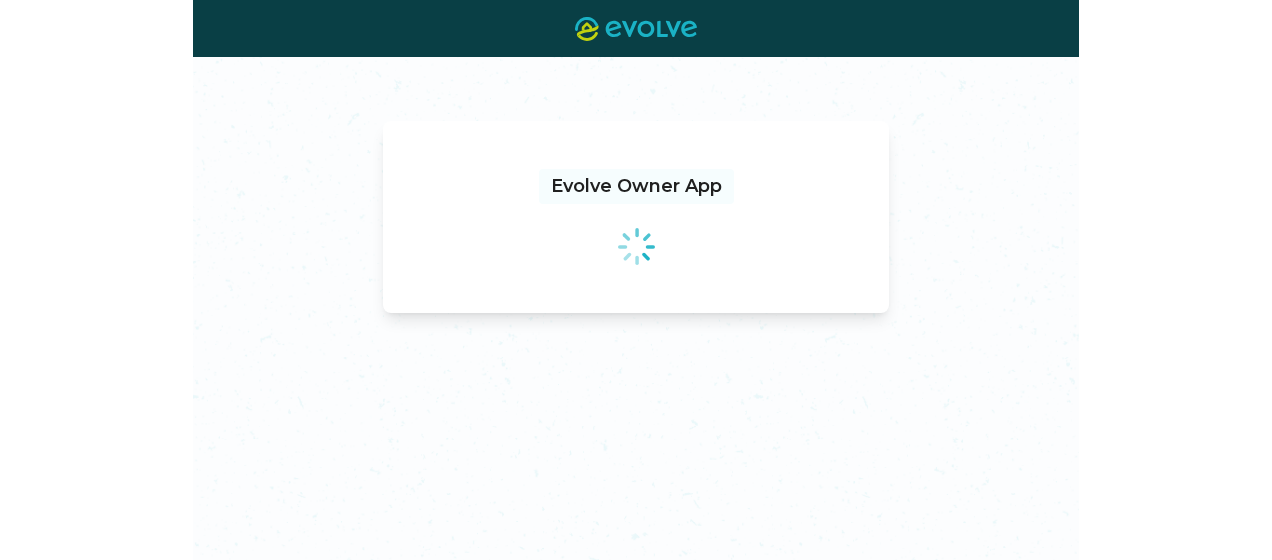 scroll, scrollTop: 0, scrollLeft: 0, axis: both 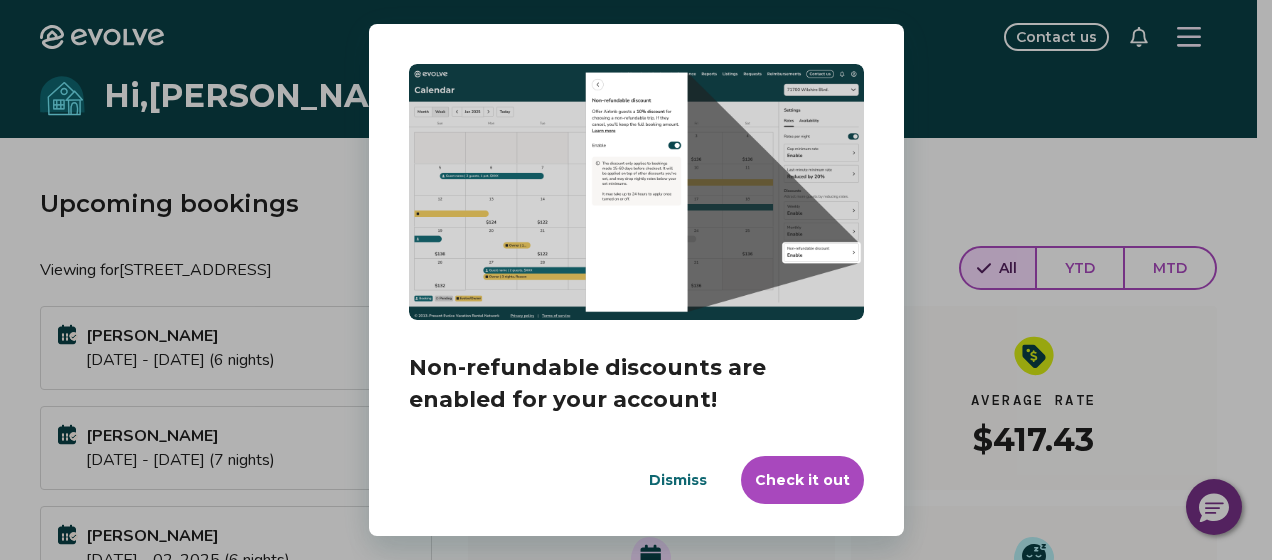 click on "Dialog Non-refundable discounts are enabled for your account! Our testing showed up to a 16% increase in revenue with this feature enabled. If you want to disable, you have until [DATE] before this takes effect. Dismiss Check it out" at bounding box center (636, 280) 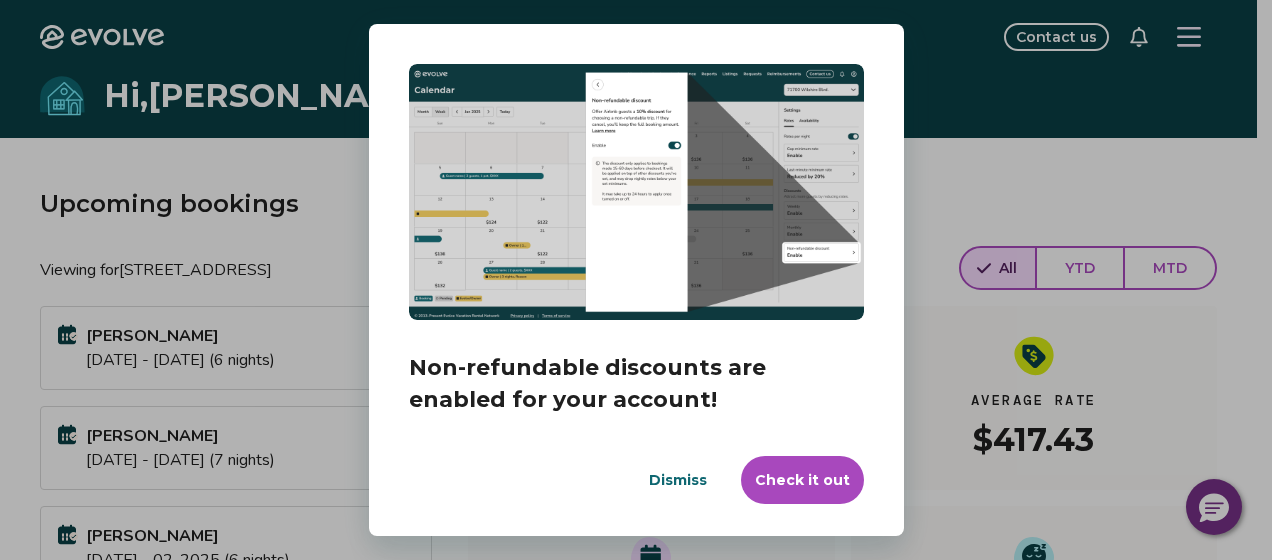 click on "Dismiss" at bounding box center [678, 480] 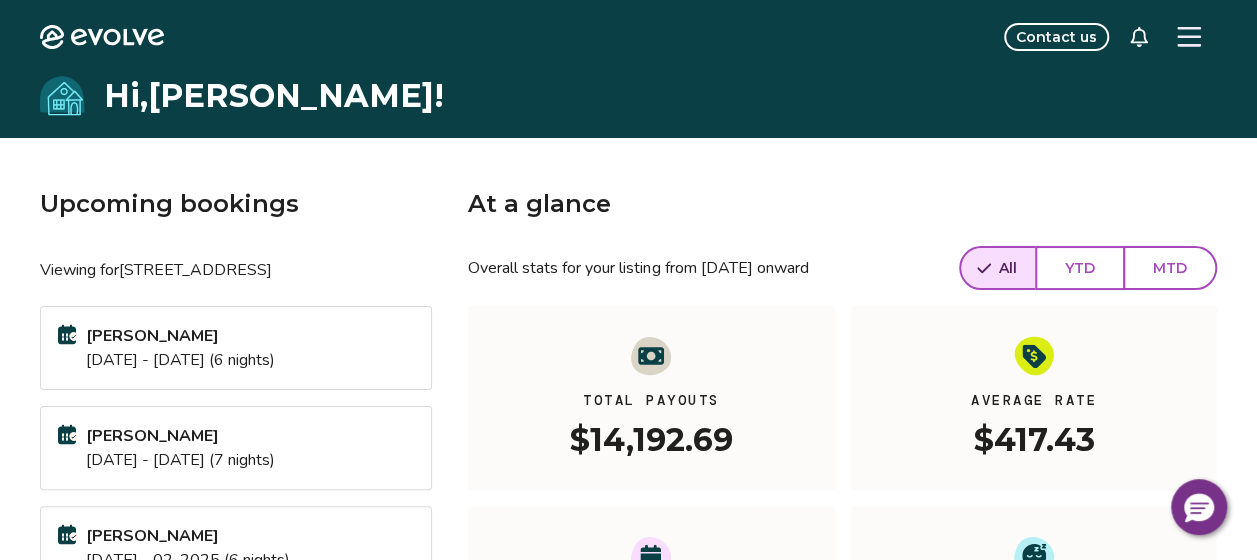 click 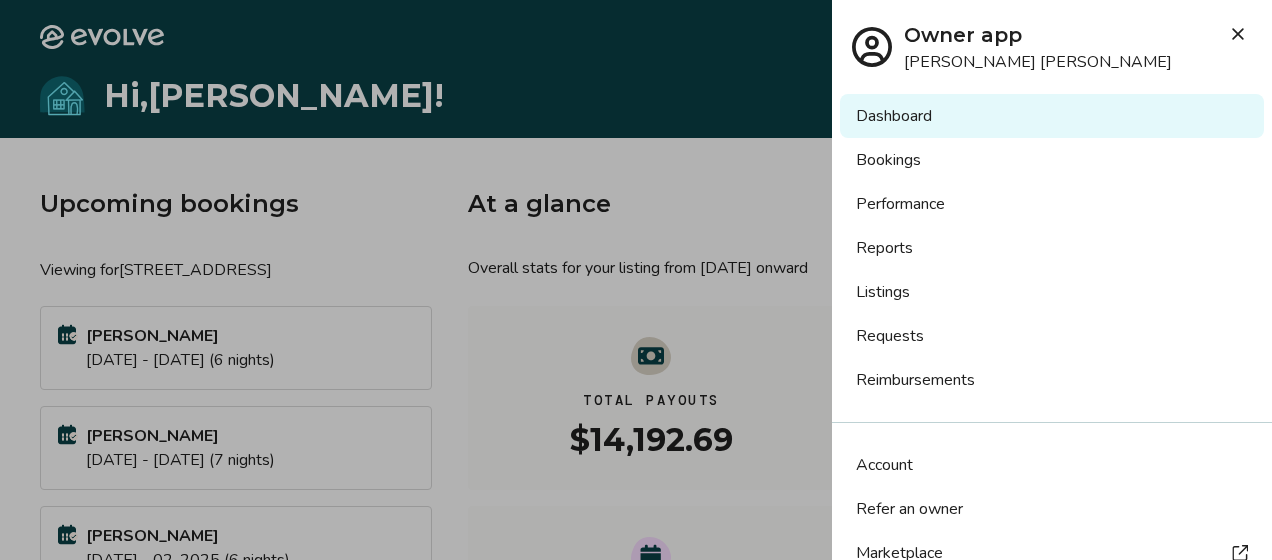 click on "Reports" at bounding box center [1052, 248] 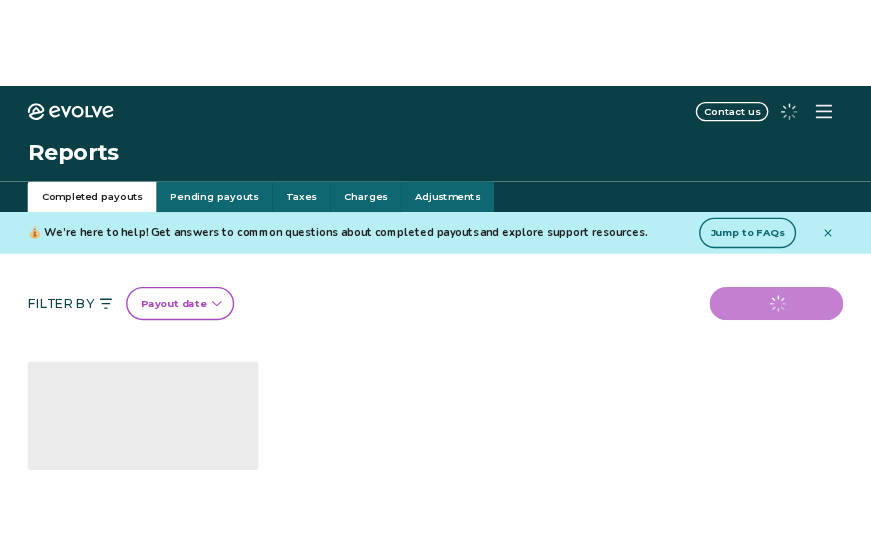 scroll, scrollTop: 0, scrollLeft: 0, axis: both 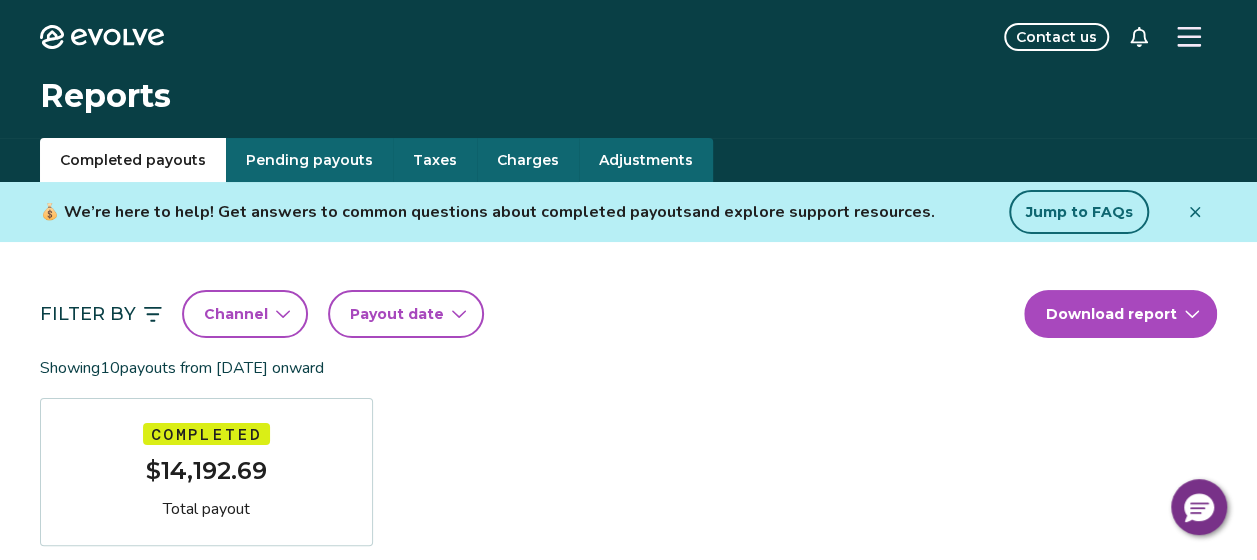 click on "Payout date" at bounding box center [406, 314] 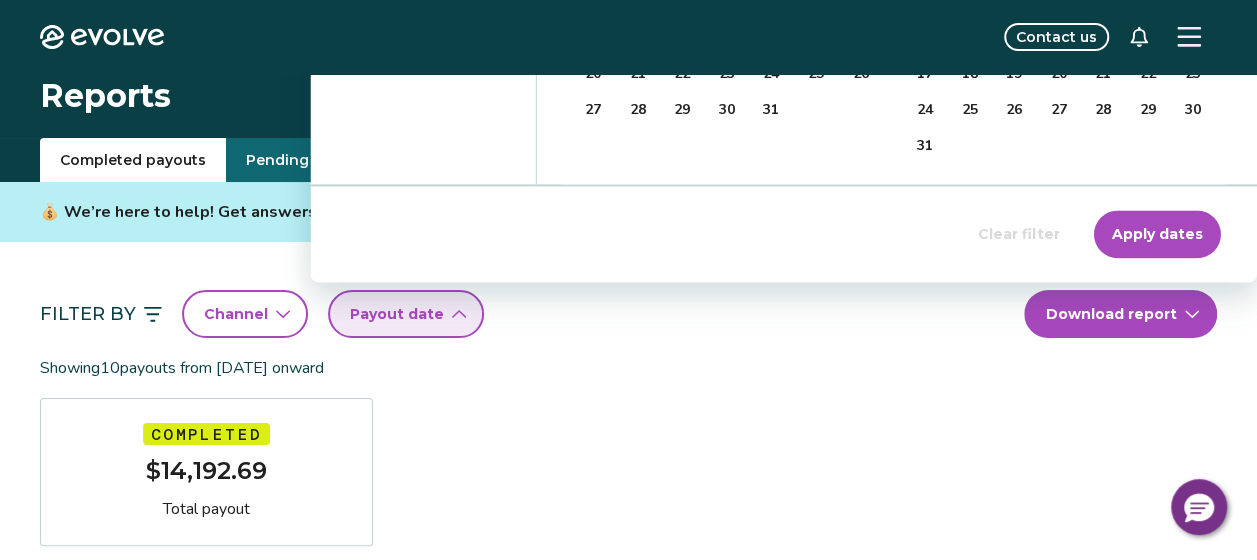 click on "Evolve Contact us Reports Completed payouts Pending payouts Taxes Charges Adjustments 💰 We’re here to help! Get answers to common questions about   completed payouts  and explore support resources. Jump to FAQs Filter By  Channel Payout date Download   report Showing  10  payouts   from [DATE] onward Completed $14,192.69 Total payout Payout Date Guest Trip dates Booking ID Payout [DATE] [PERSON_NAME] [DATE] - [DATE] 14383516 $2,445.45 [DATE] [PERSON_NAME] [DATE] - [DATE] 14322281 $1,427.86 [DATE] [PERSON_NAME] [DATE] - [DATE] 14356985 $1,458.53 [DATE] [PERSON_NAME] [DATE] - [DATE] 14687425 $2,255.01 [DATE] [PERSON_NAME] [DATE] - [DATE] 14432351 $1,685.65 [DATE] [PERSON_NAME] [DATE] - [DATE] 14608586 $85.01 [DATE] [PERSON_NAME] [DATE] - [DATE] 14608586 $1,515.43 [DATE] [PERSON_NAME] [DATE] - [DATE] 14520918 $1,435.46 [DATE] [PERSON_NAME] [DATE] - [DATE] 14360673 $840.47 [DATE] [PERSON_NAME]" at bounding box center [628, 1172] 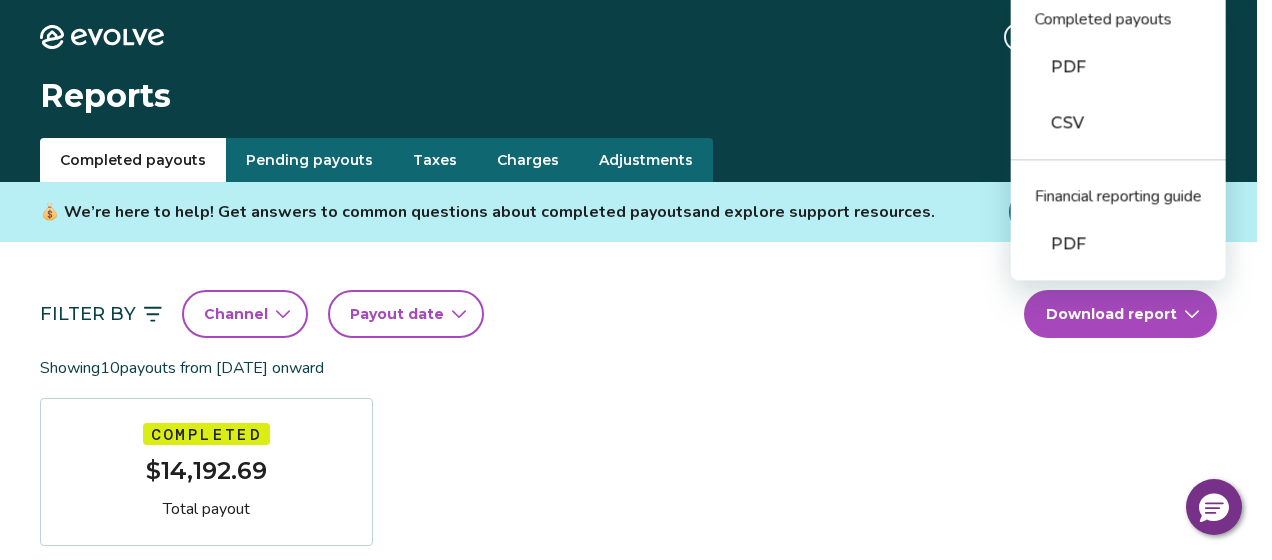 click on "PDF" at bounding box center (1118, 67) 